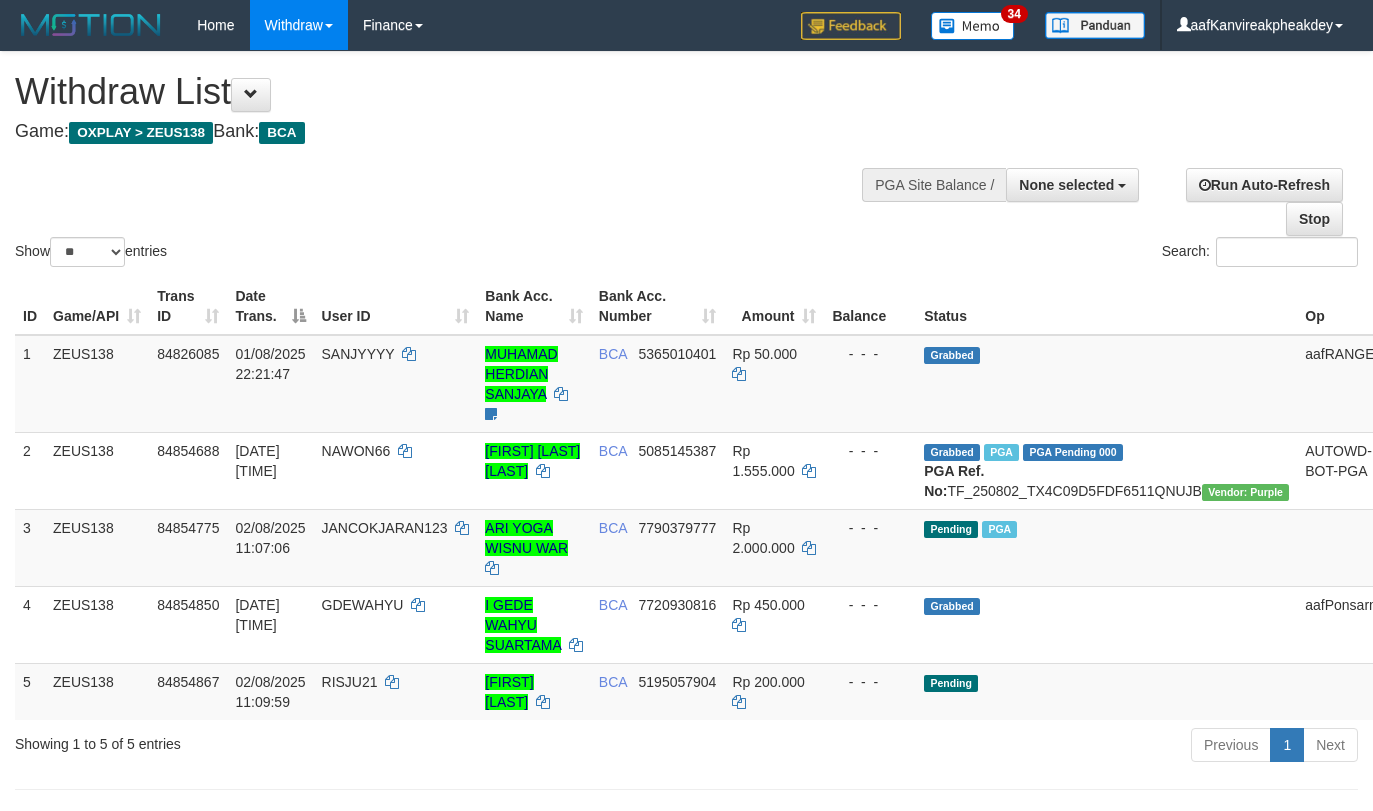 select 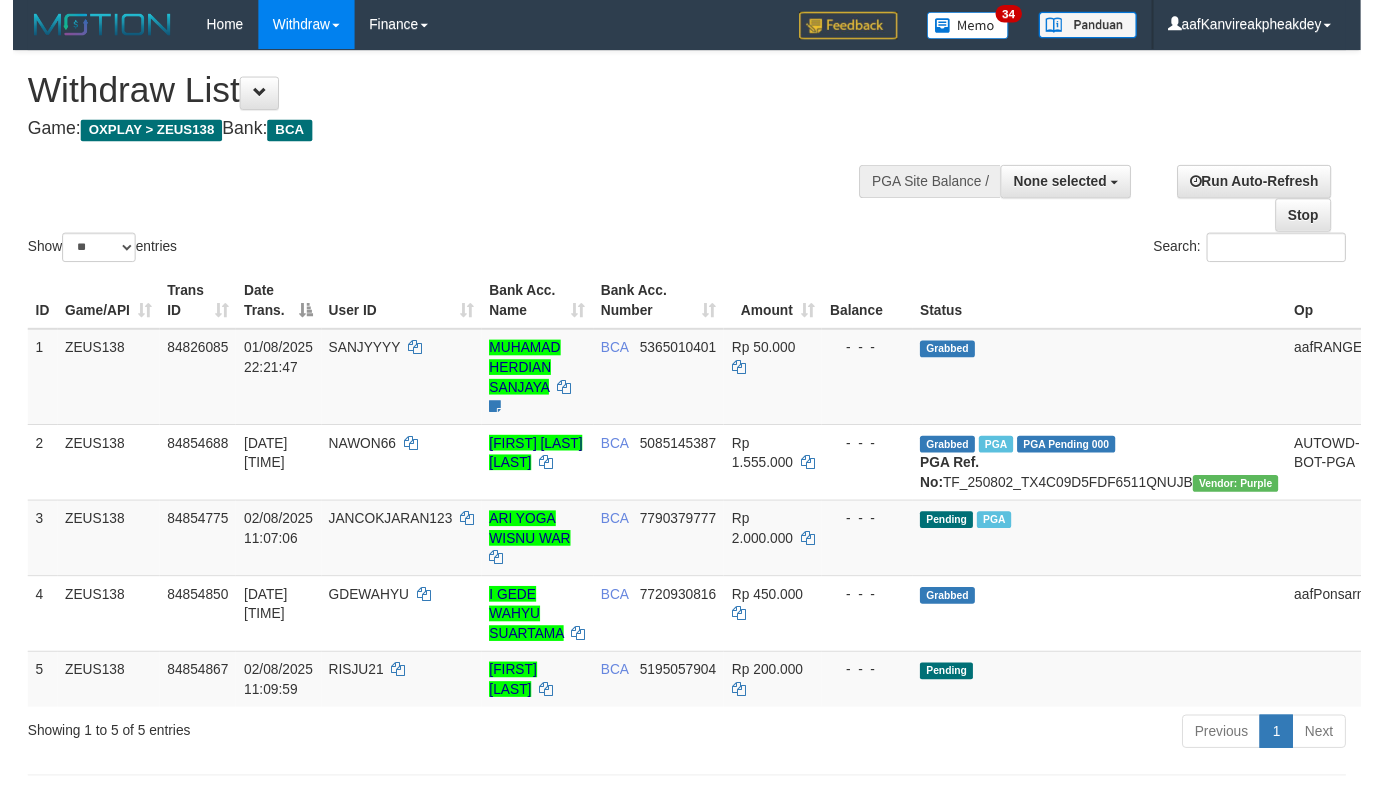 scroll, scrollTop: 0, scrollLeft: 0, axis: both 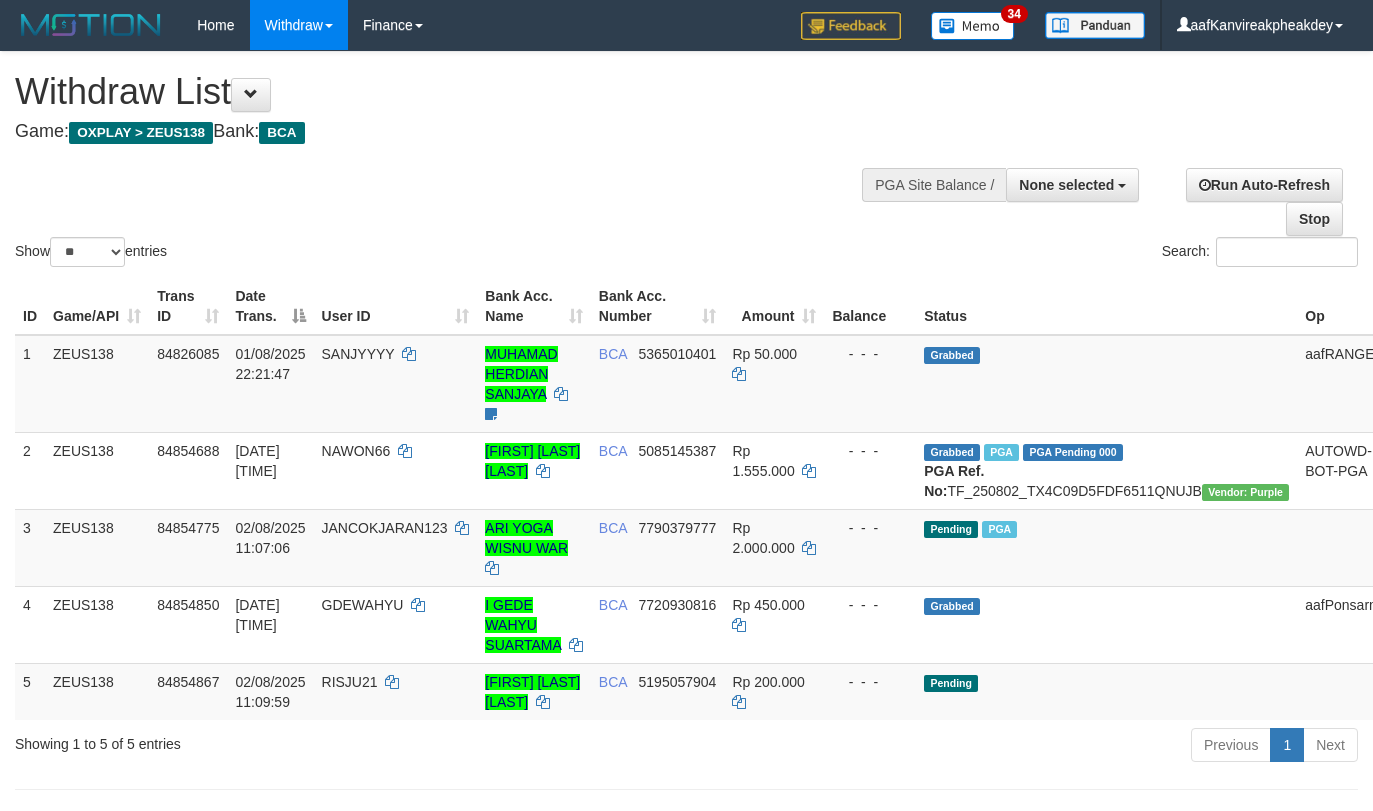 select 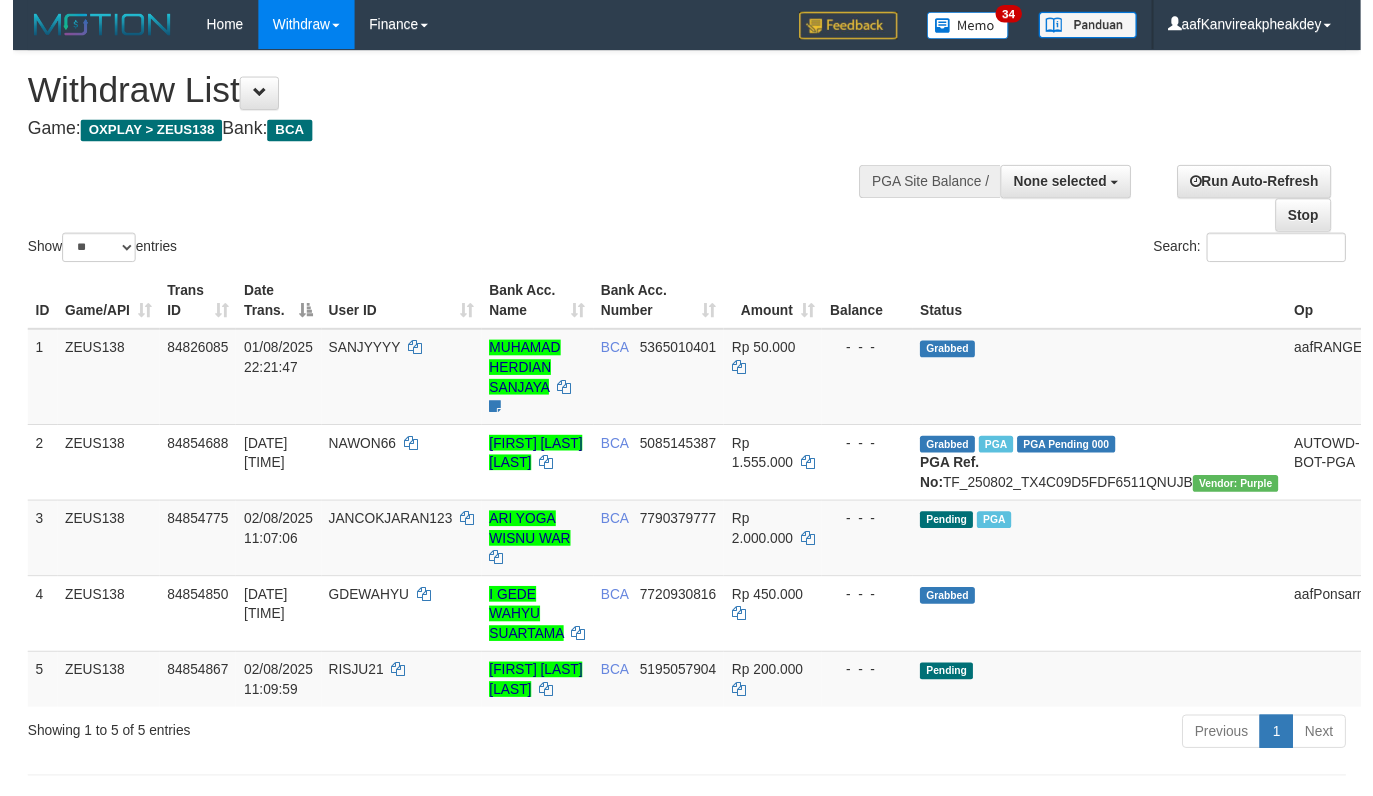 scroll, scrollTop: 0, scrollLeft: 0, axis: both 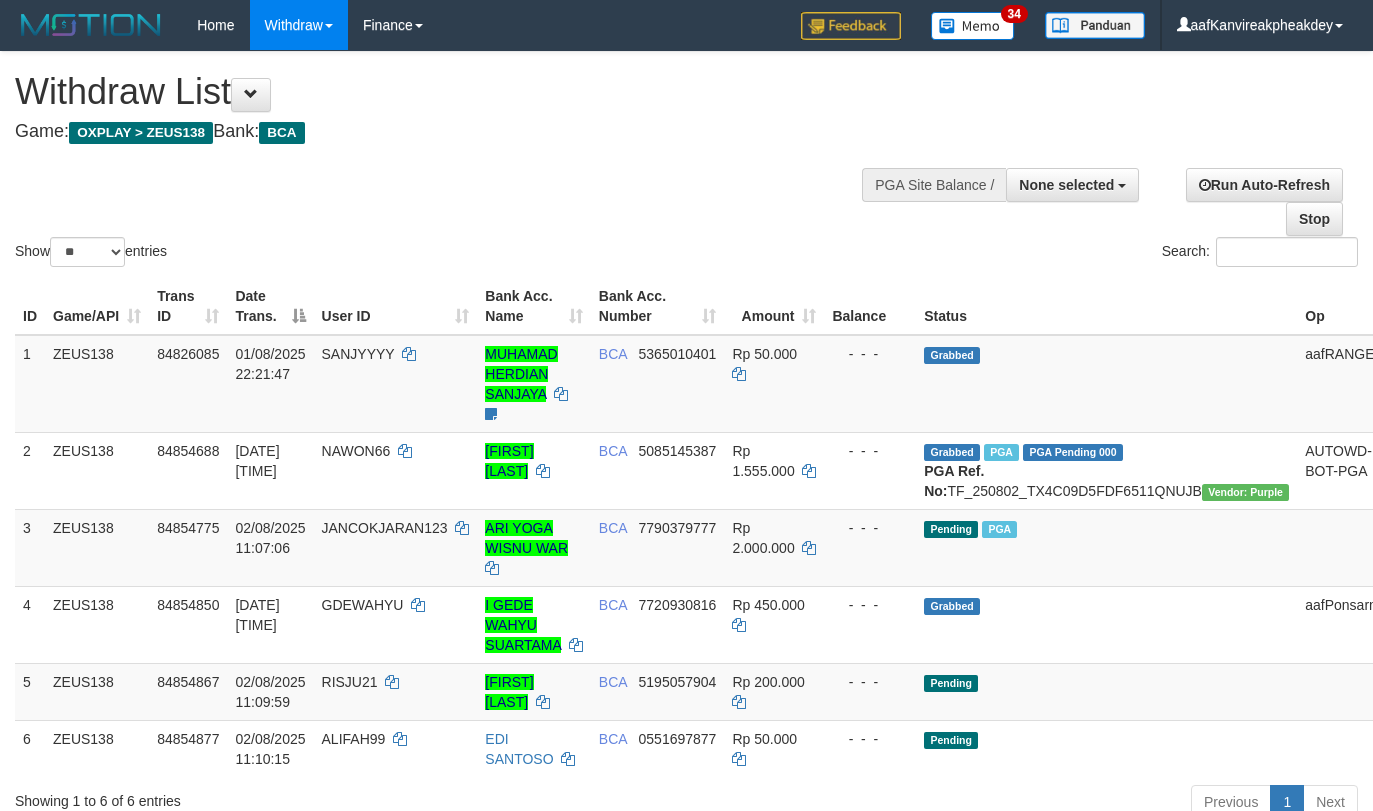 select 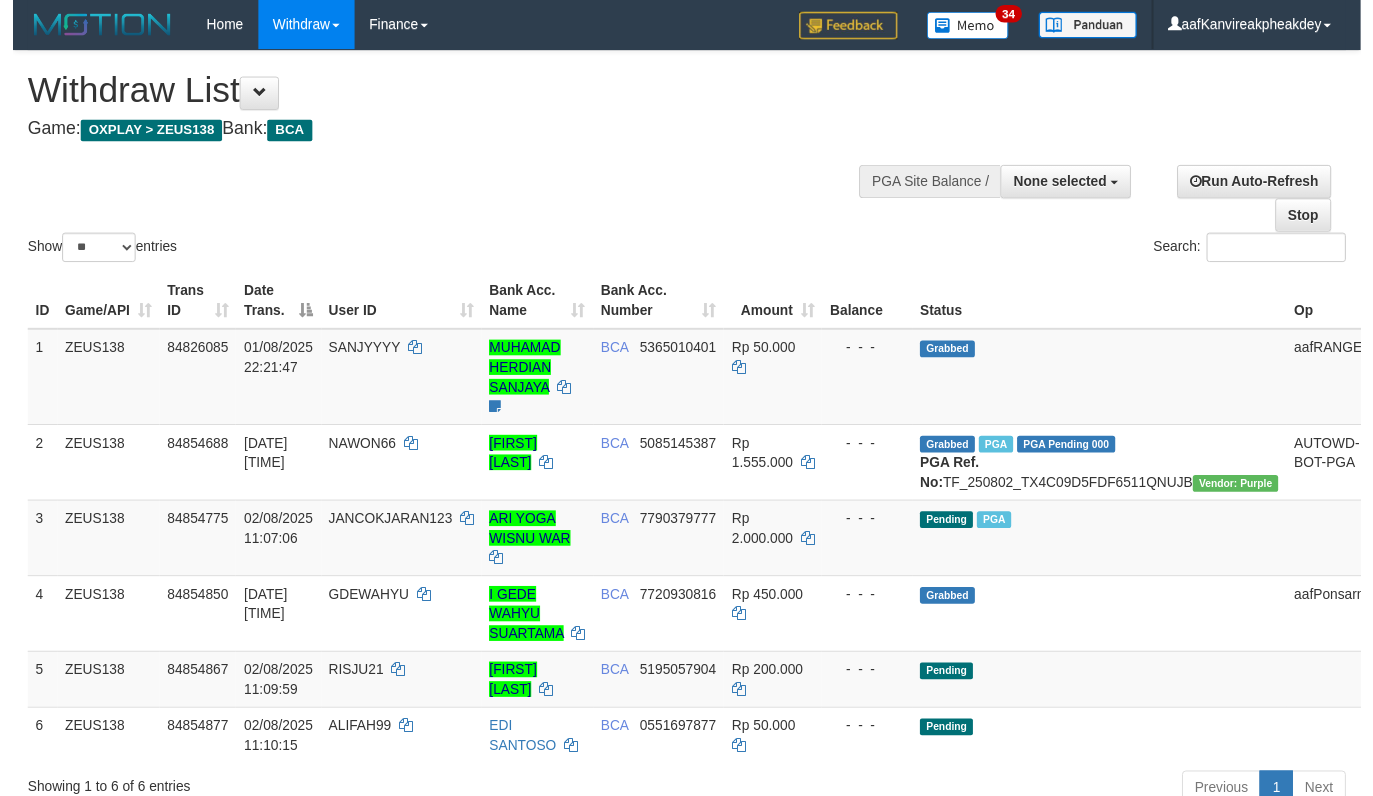 scroll, scrollTop: 0, scrollLeft: 0, axis: both 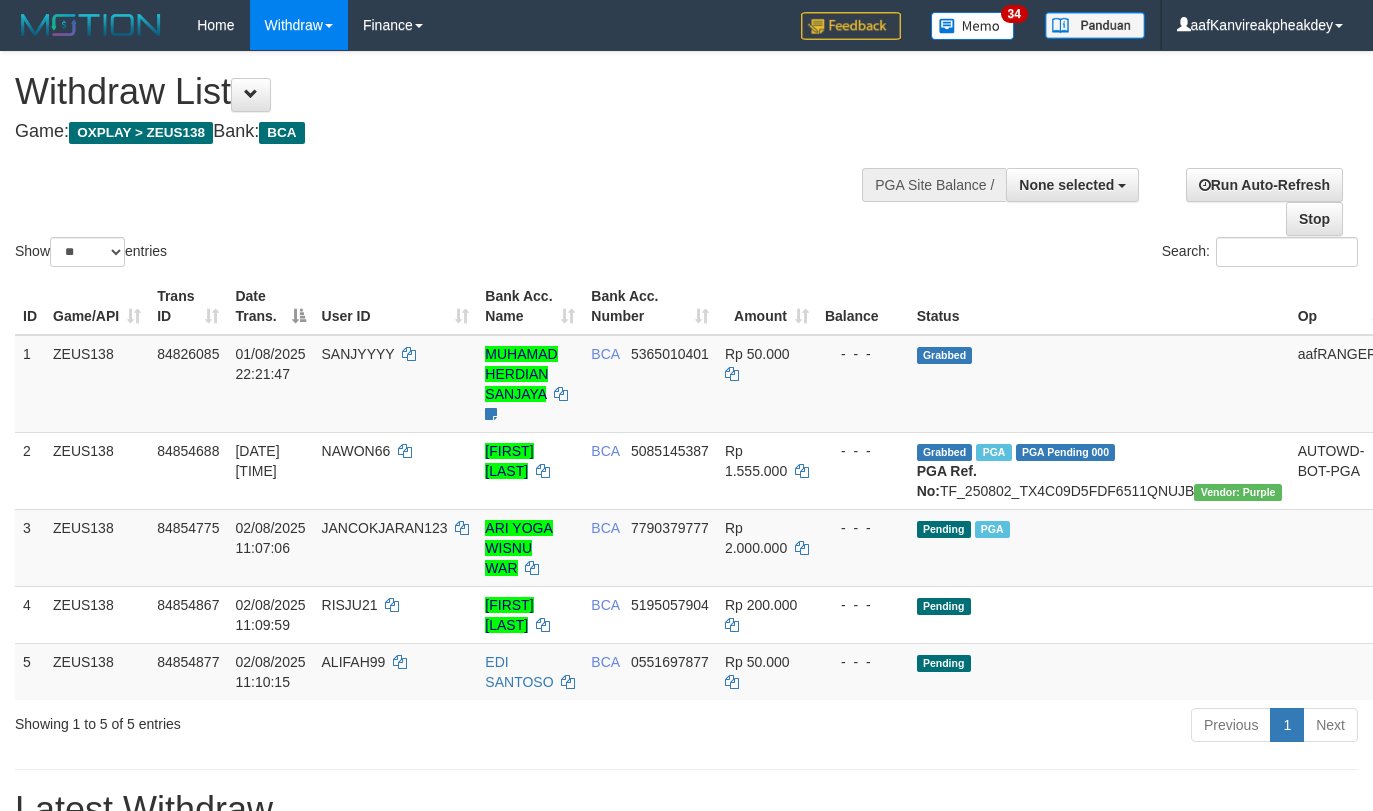 select 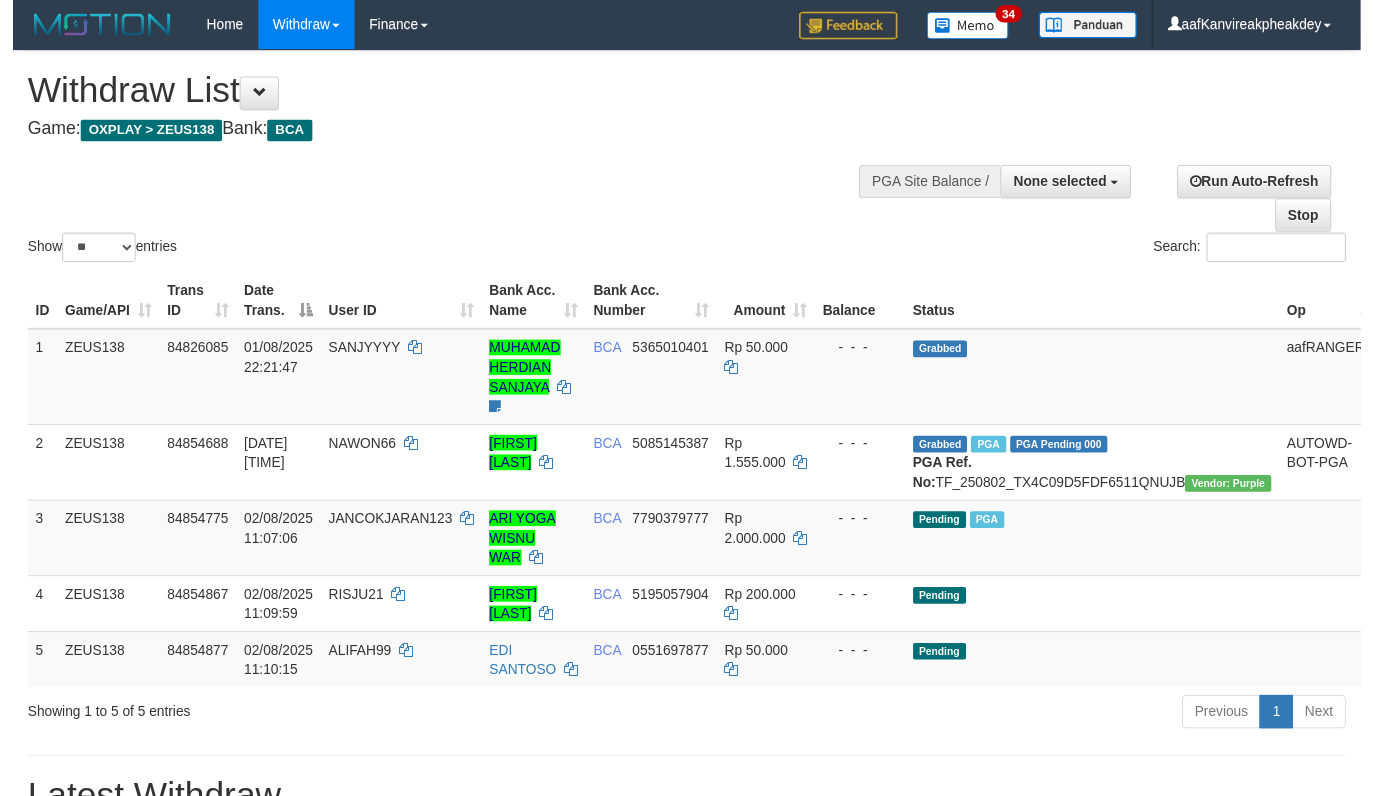 scroll, scrollTop: 0, scrollLeft: 0, axis: both 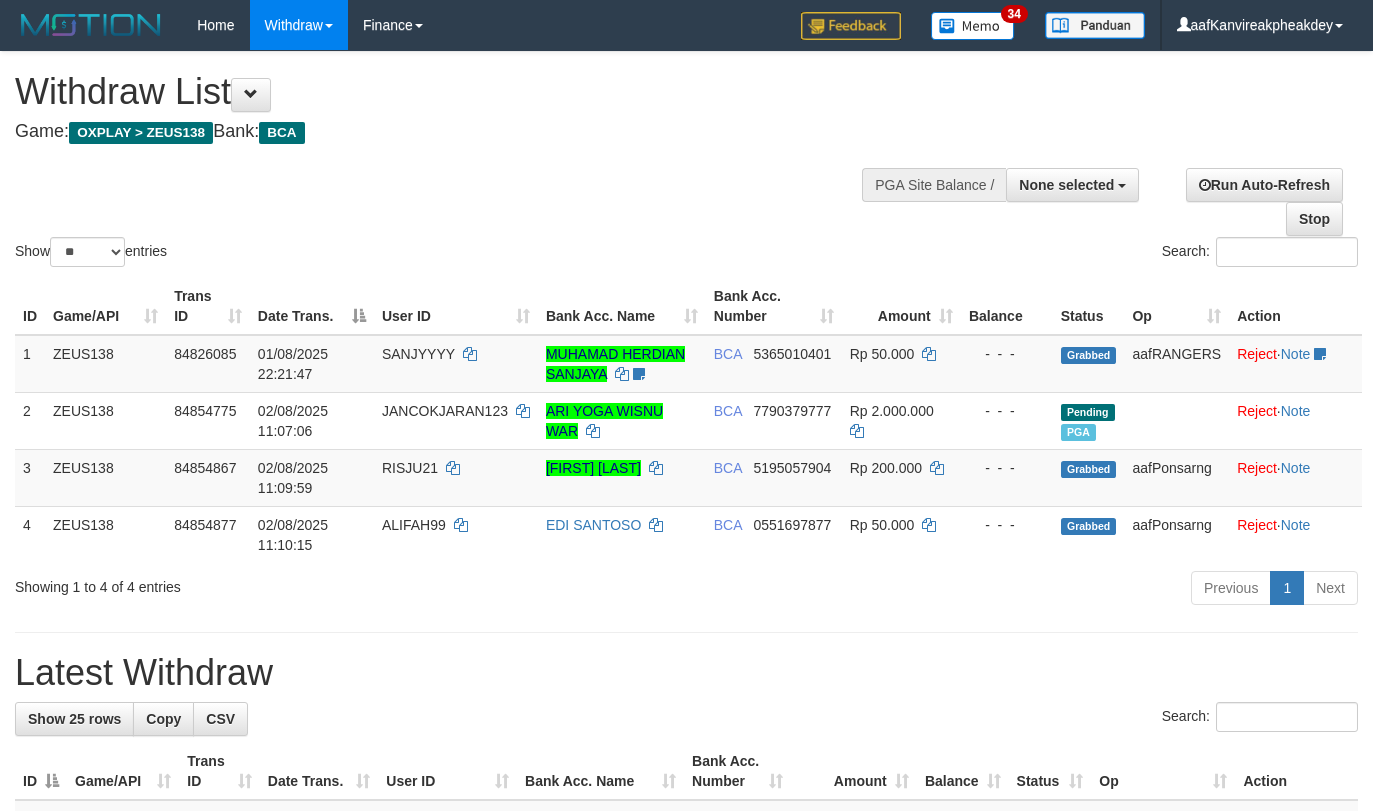 select 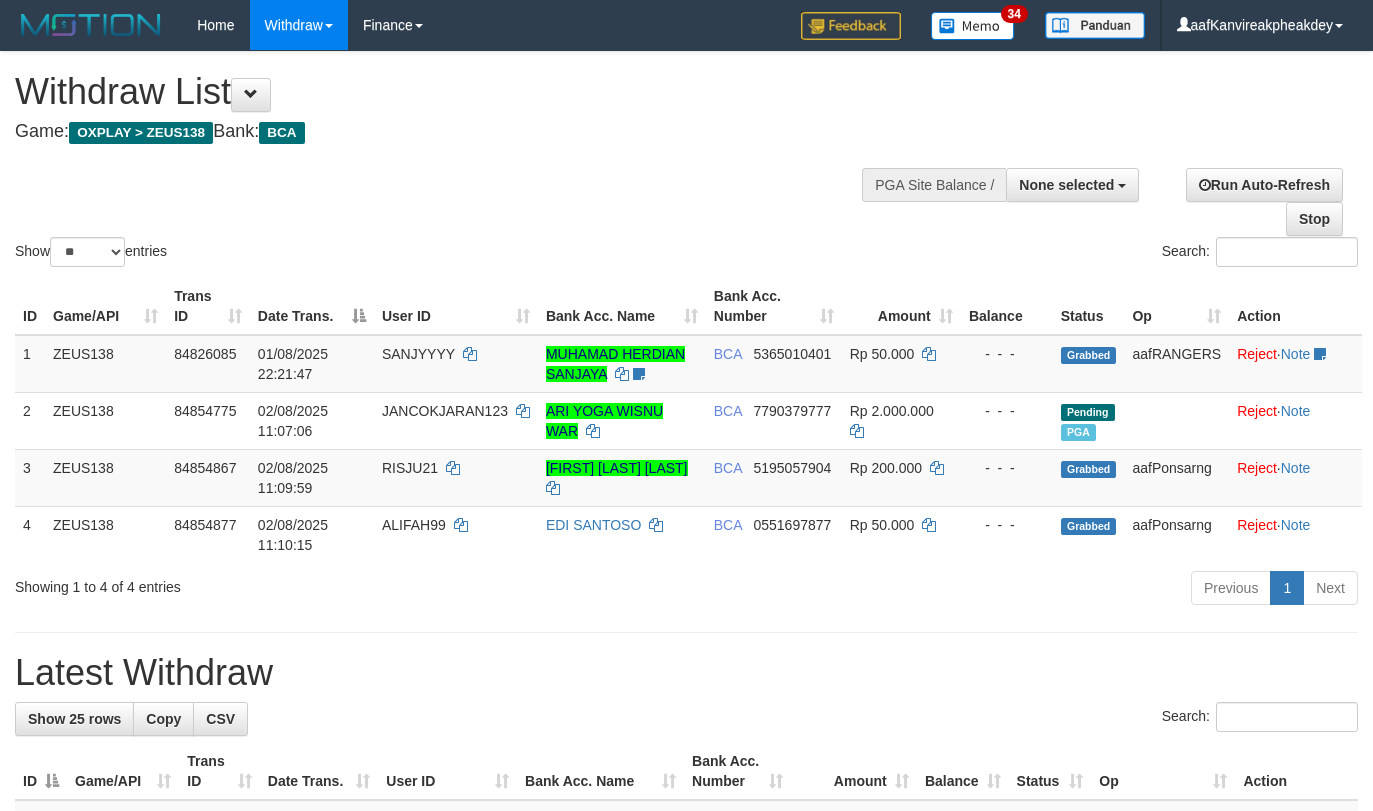 select 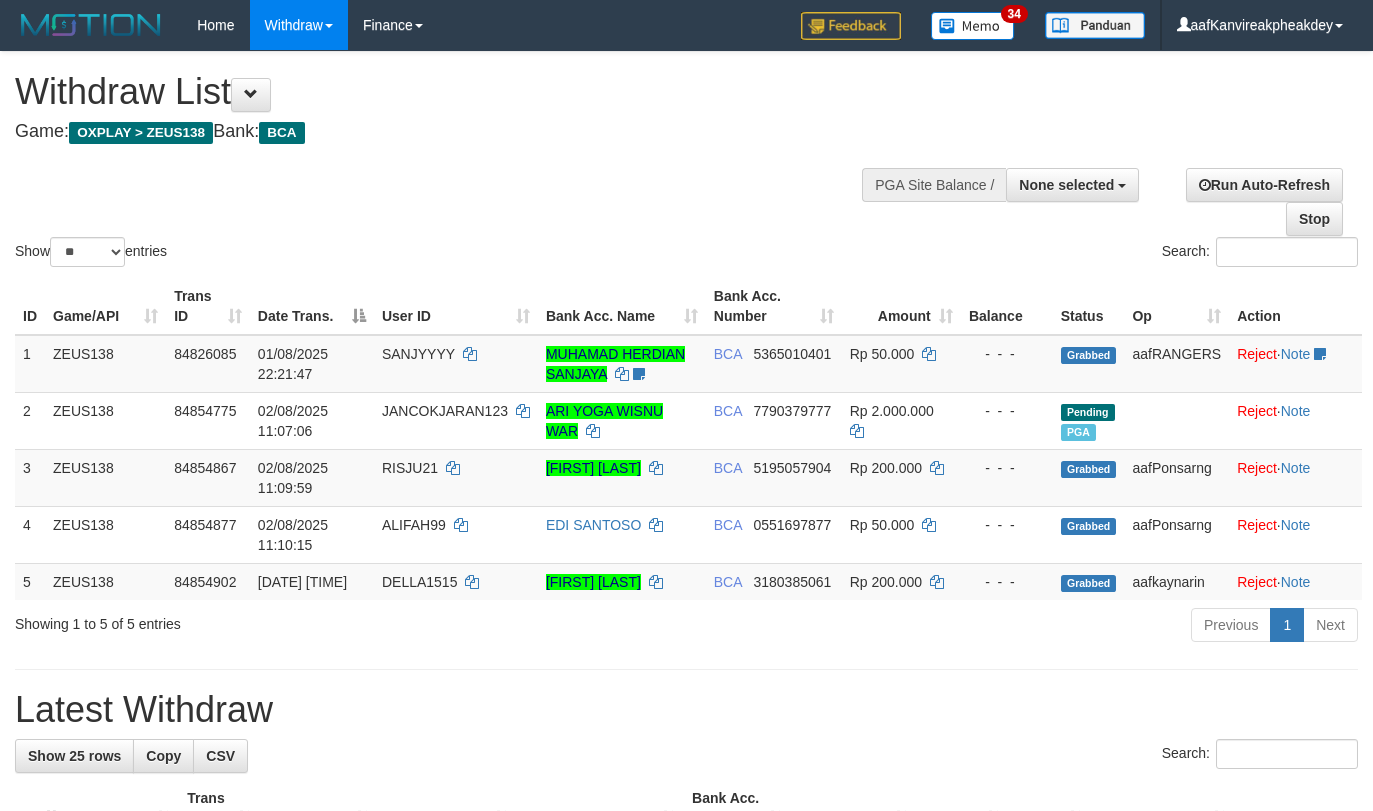 select 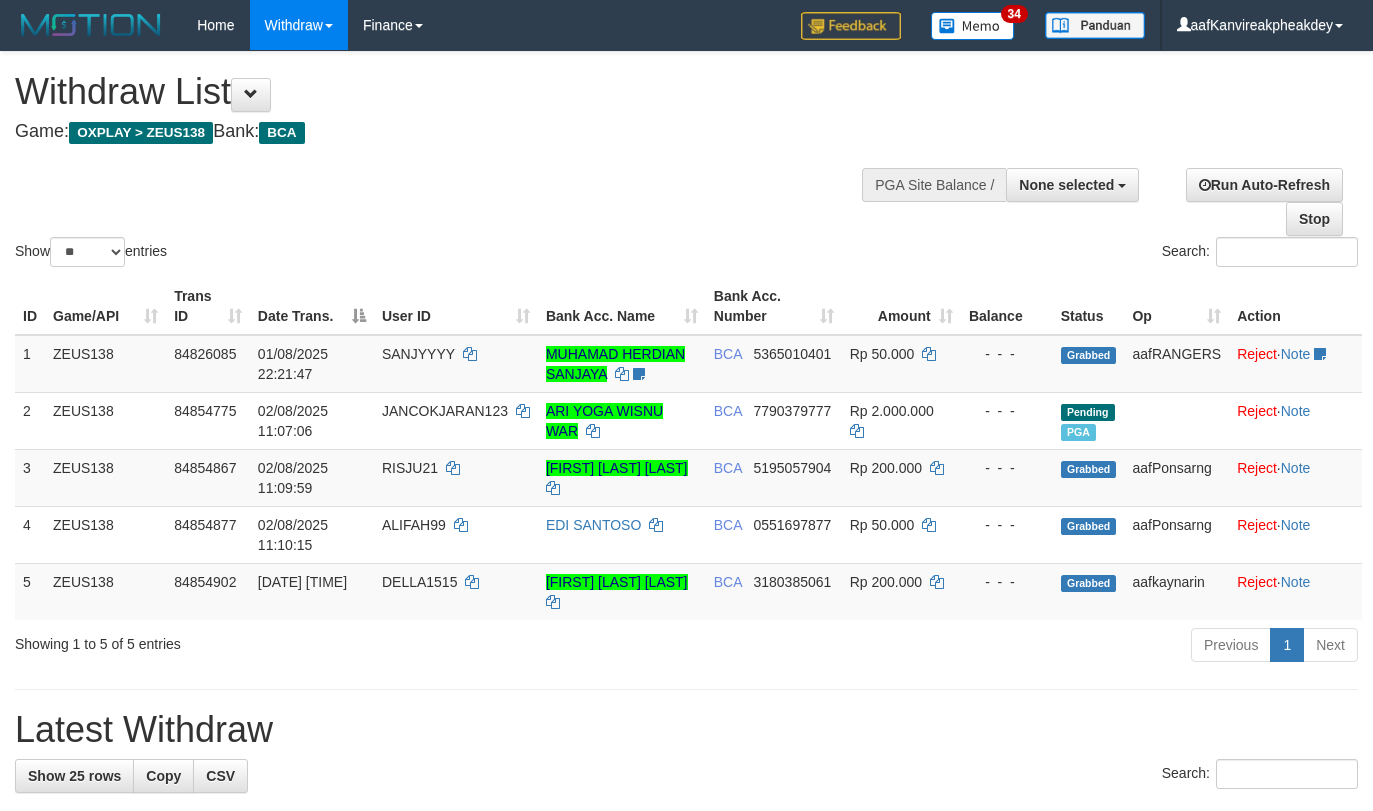 select 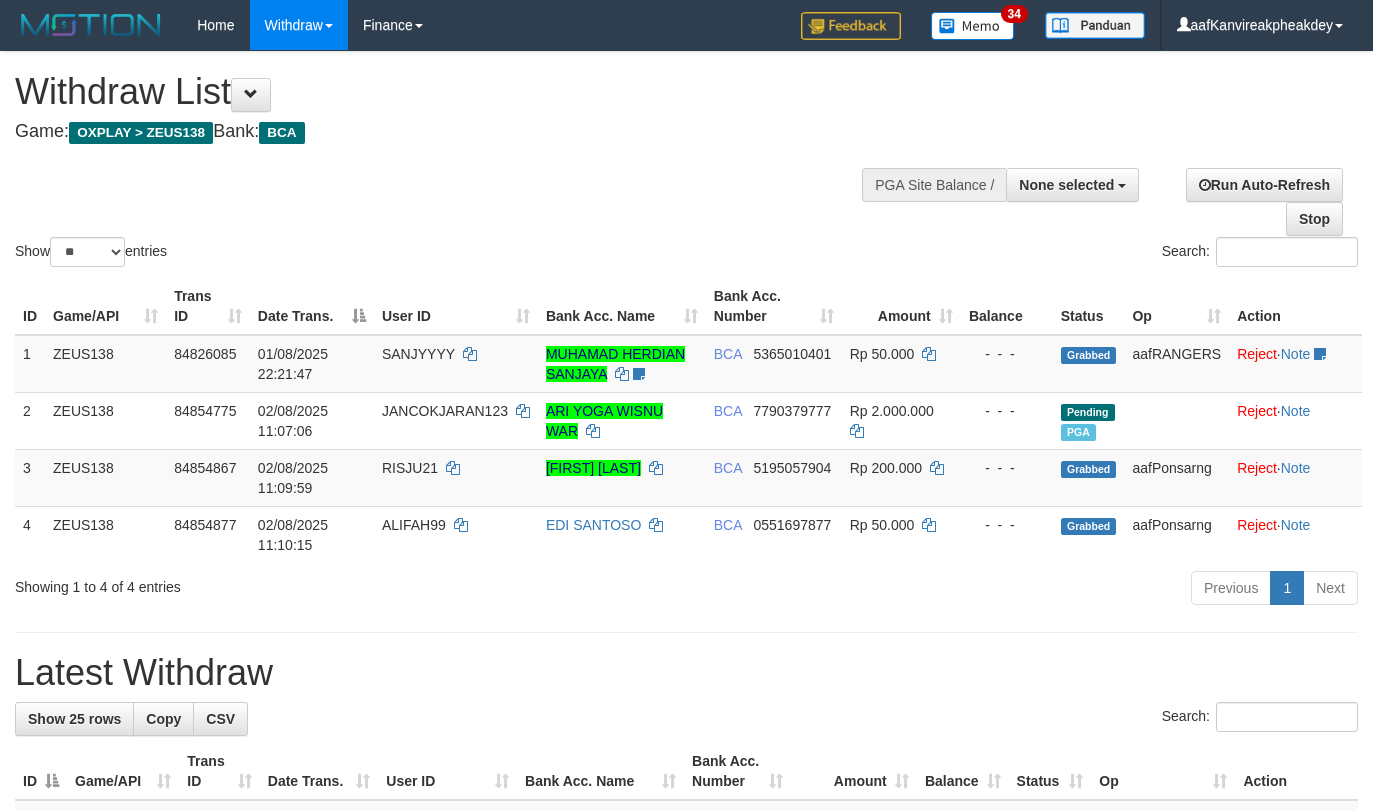 select 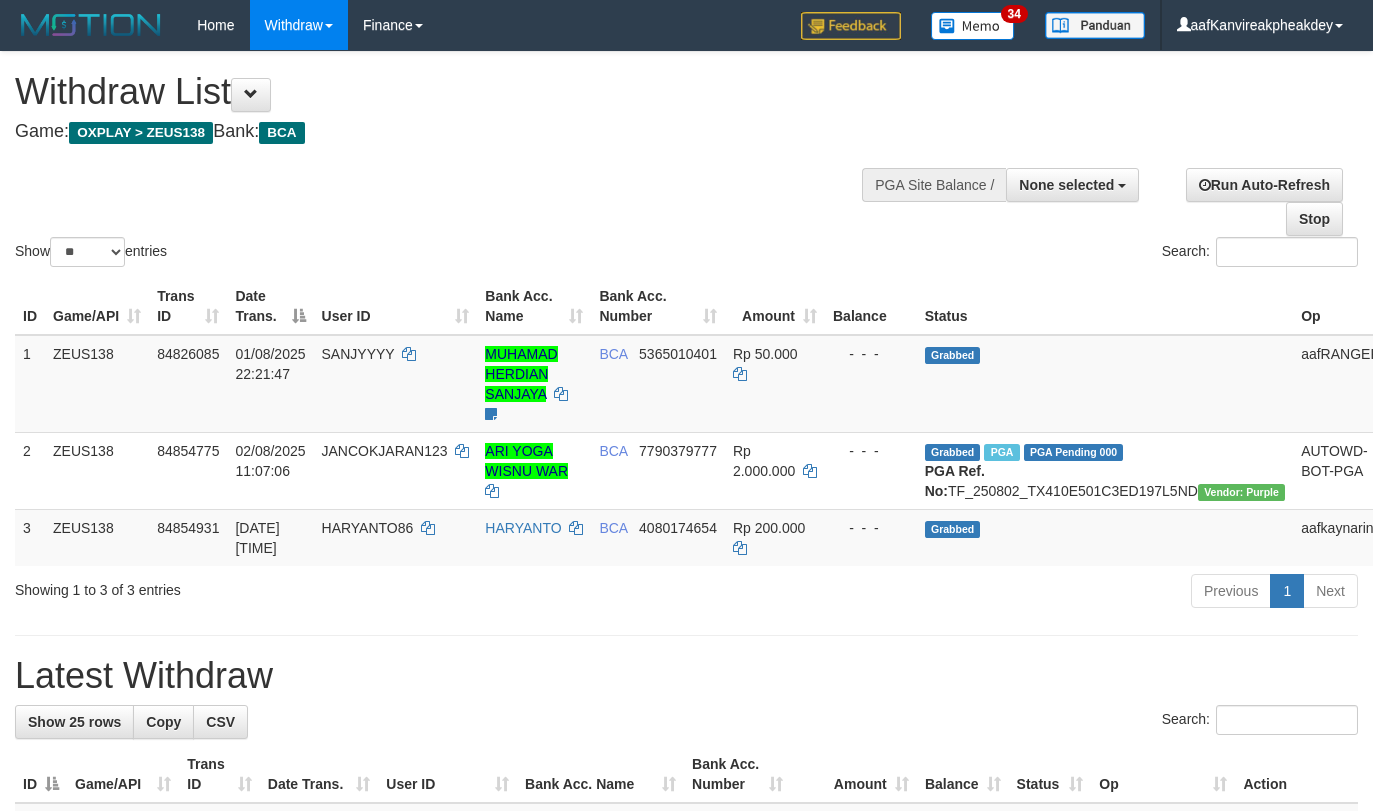 select 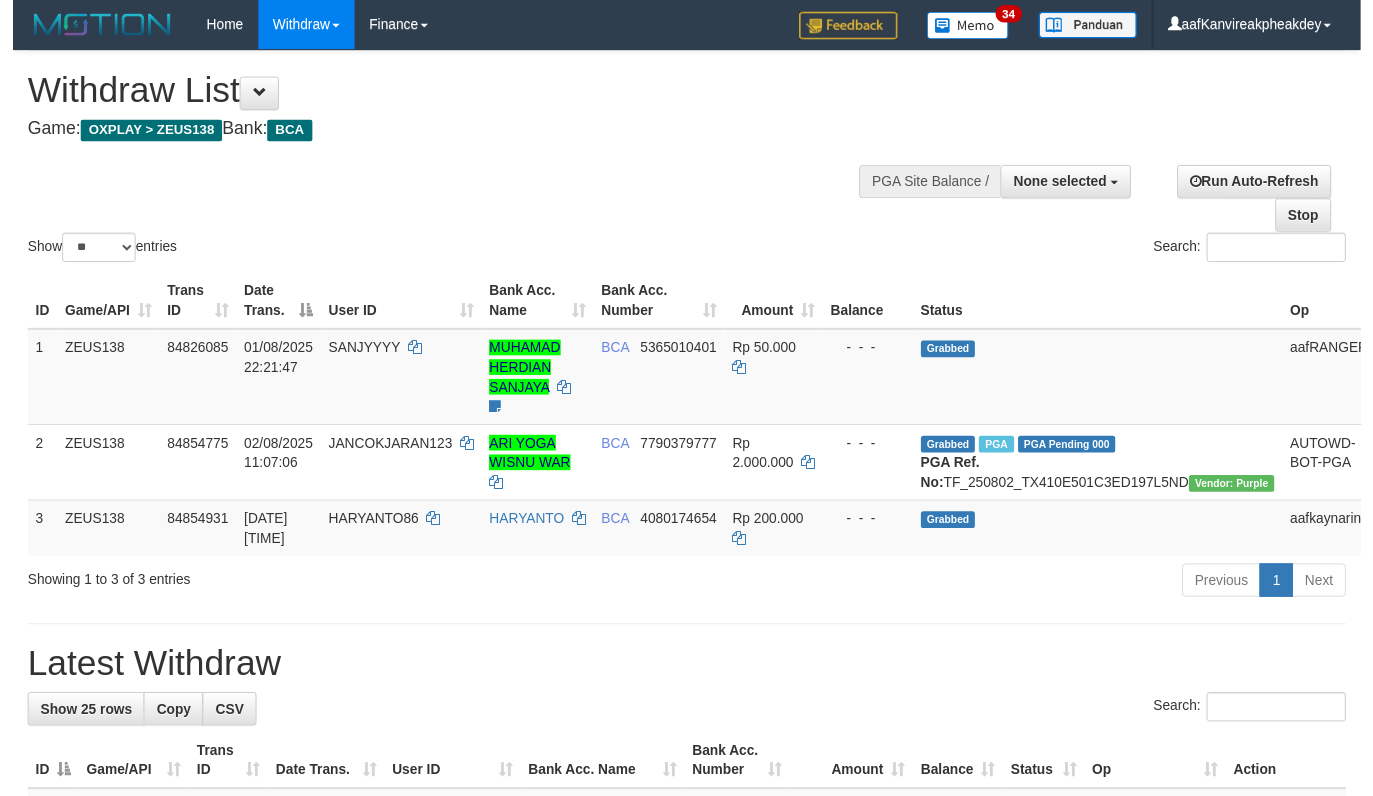 scroll, scrollTop: 0, scrollLeft: 0, axis: both 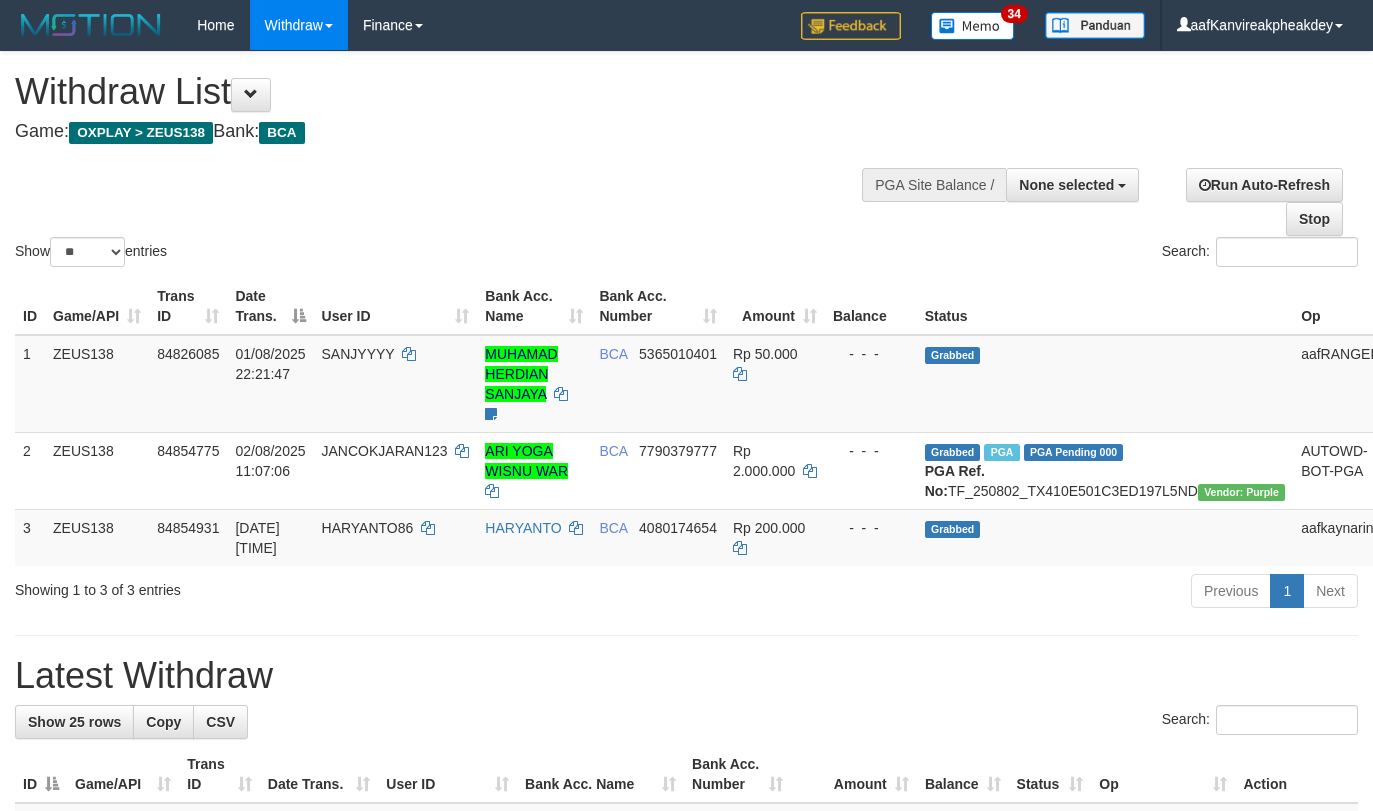 select 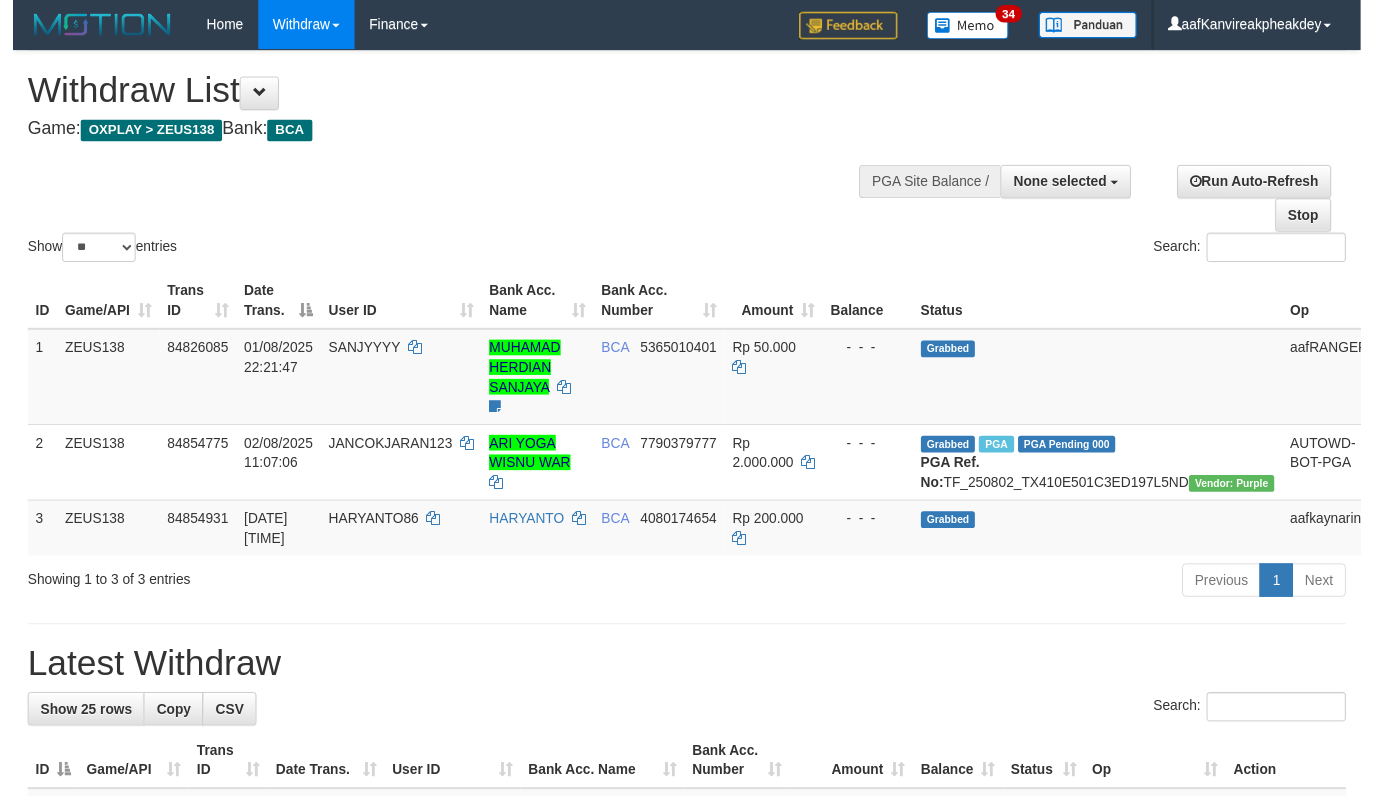 scroll, scrollTop: 0, scrollLeft: 0, axis: both 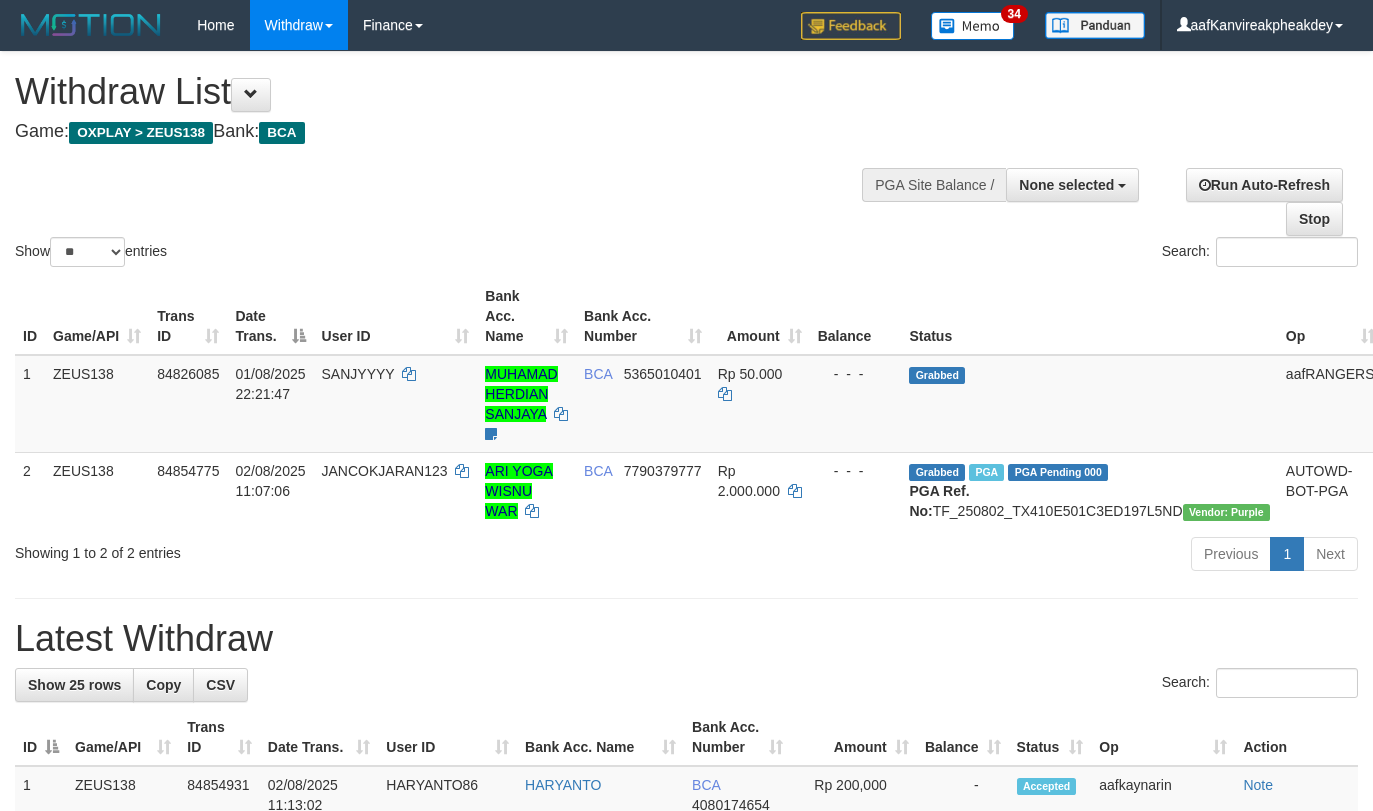 select 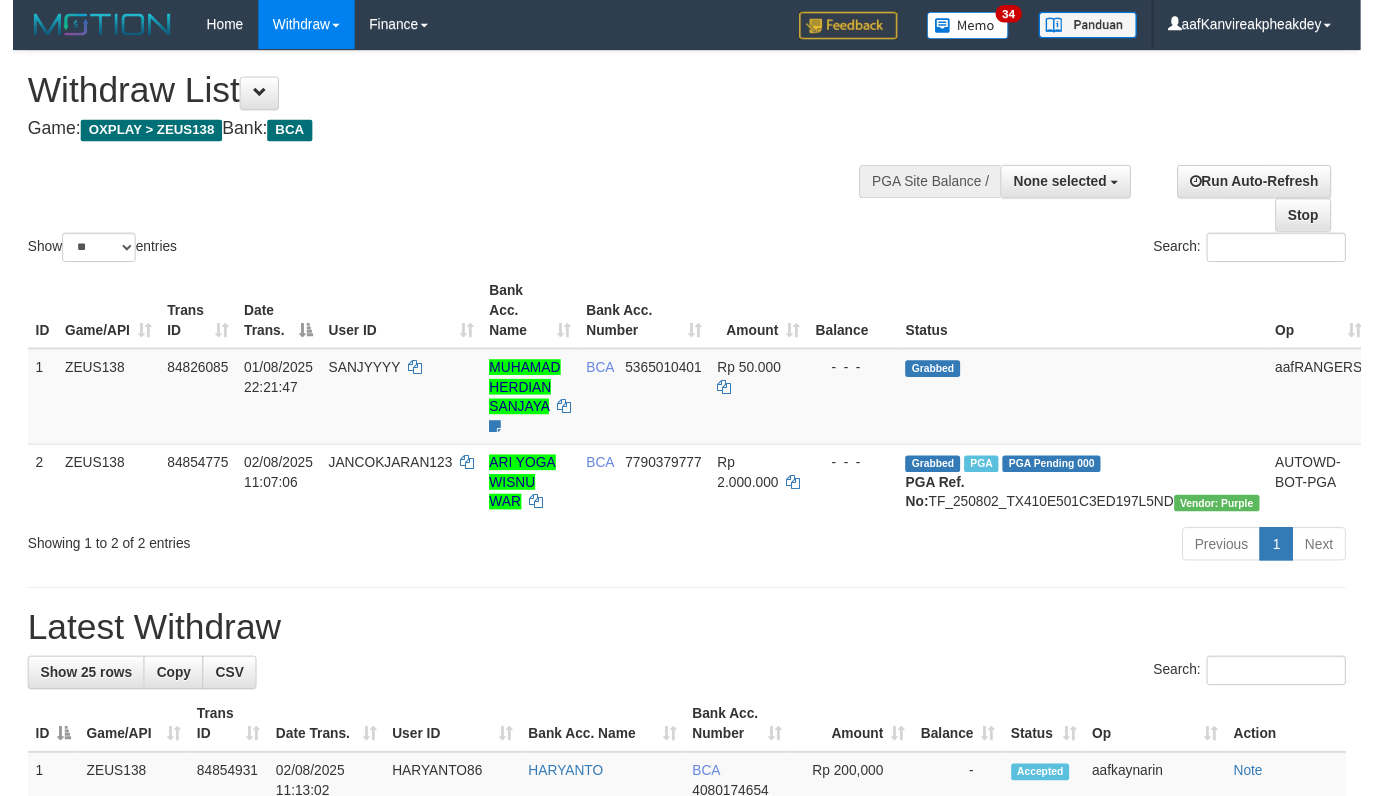 scroll, scrollTop: 0, scrollLeft: 0, axis: both 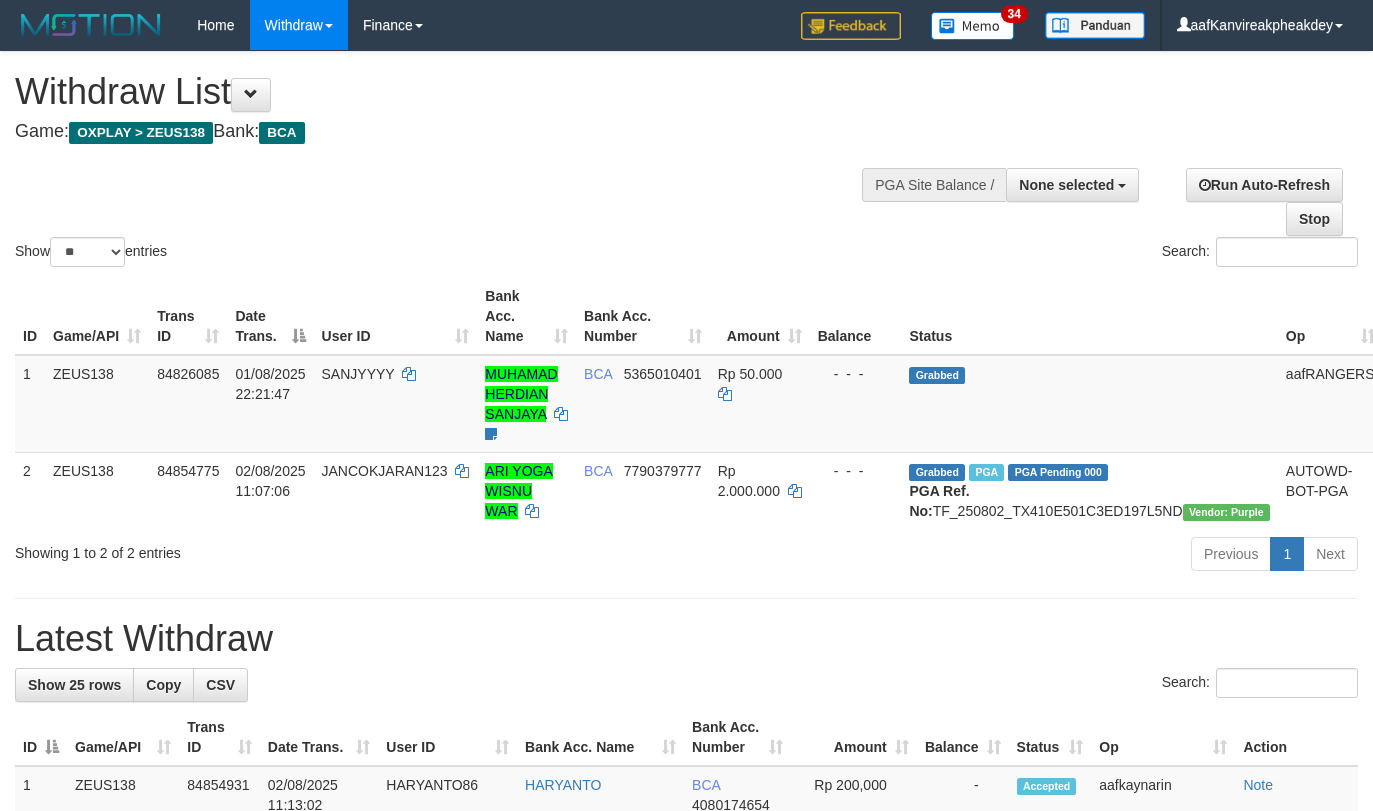 select 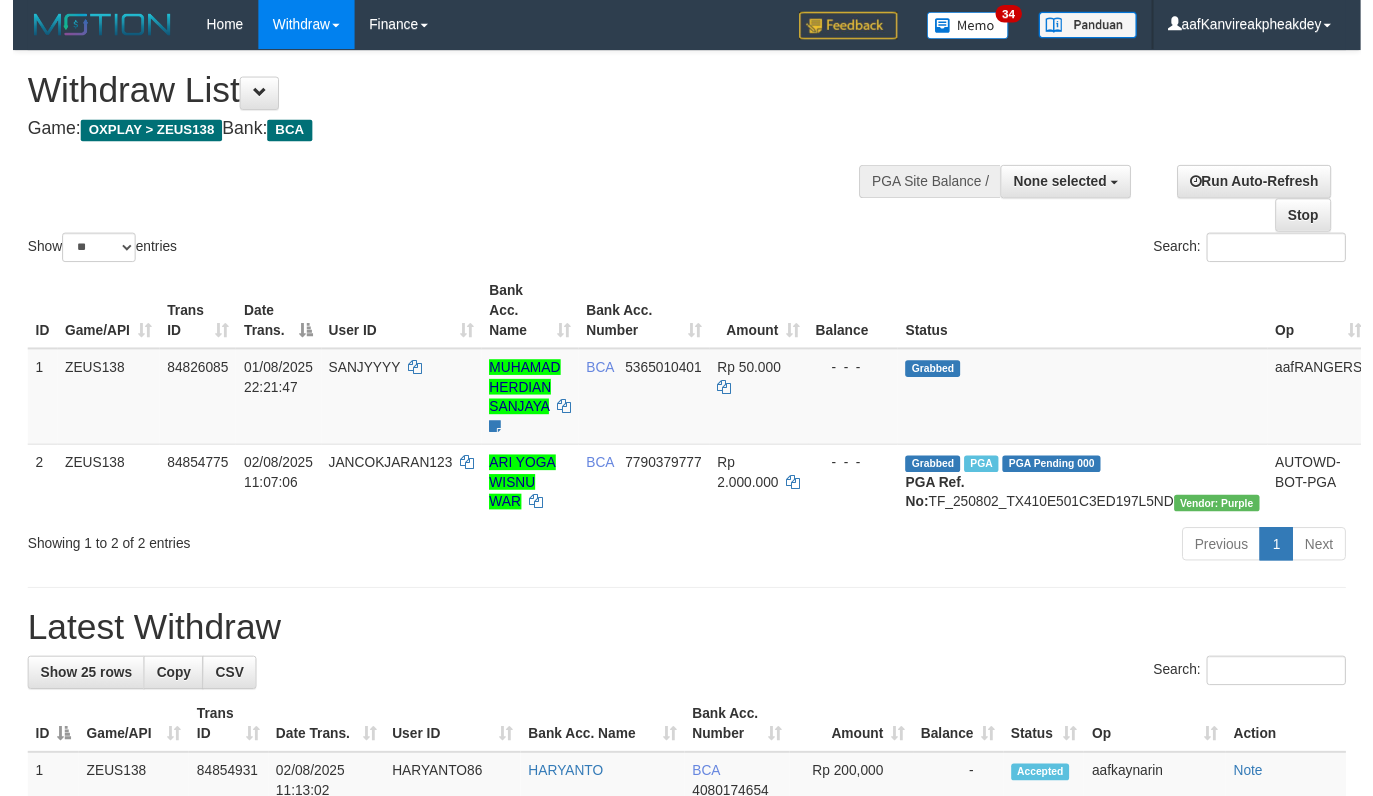 scroll, scrollTop: 0, scrollLeft: 0, axis: both 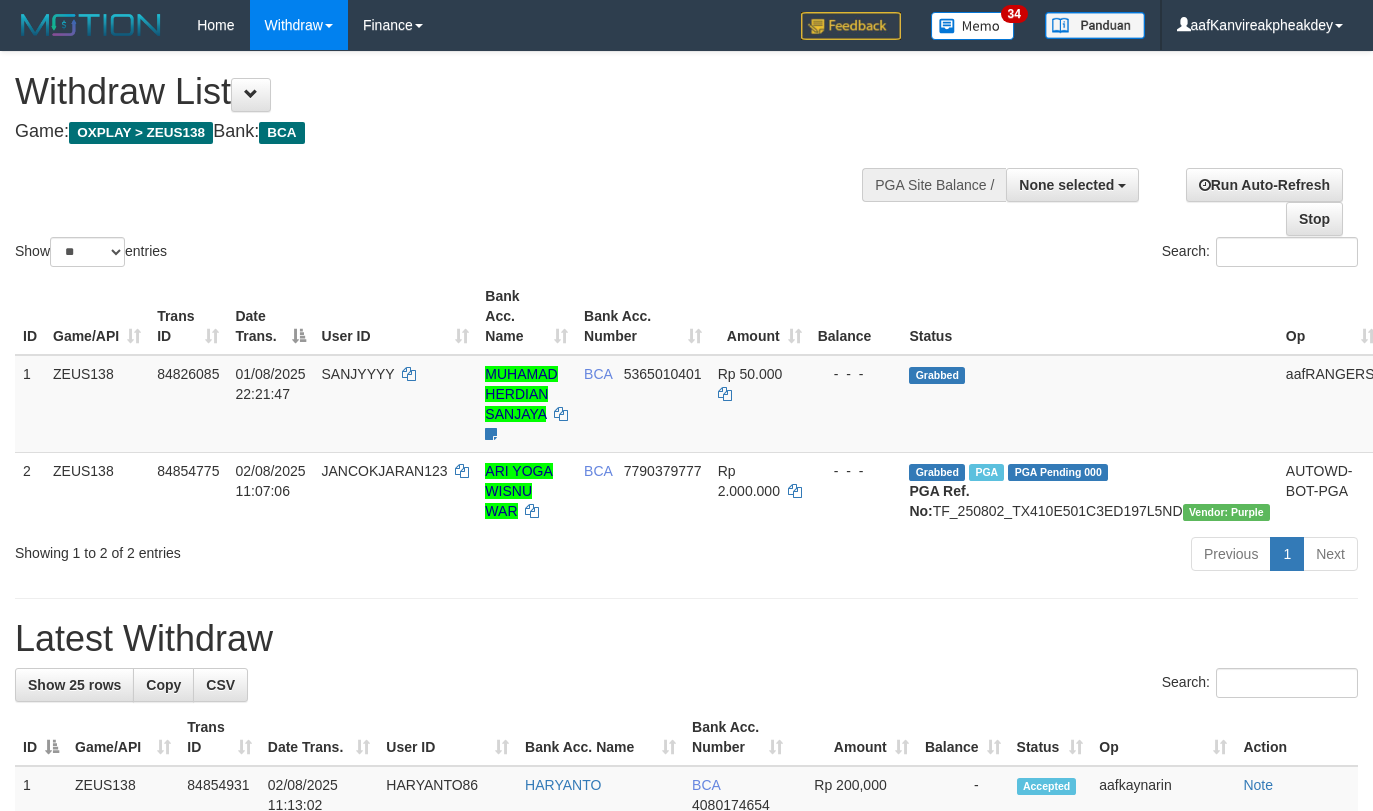 select 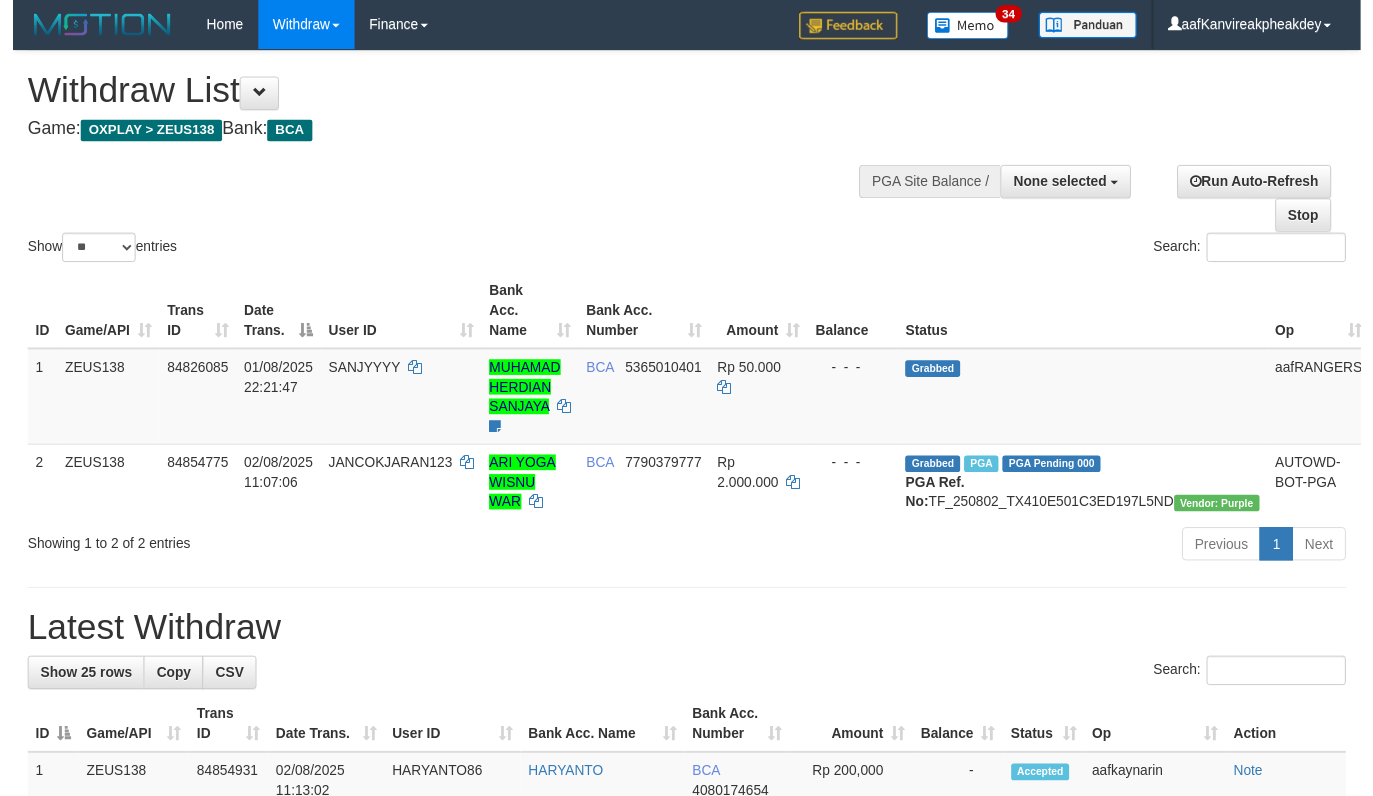 scroll, scrollTop: 0, scrollLeft: 0, axis: both 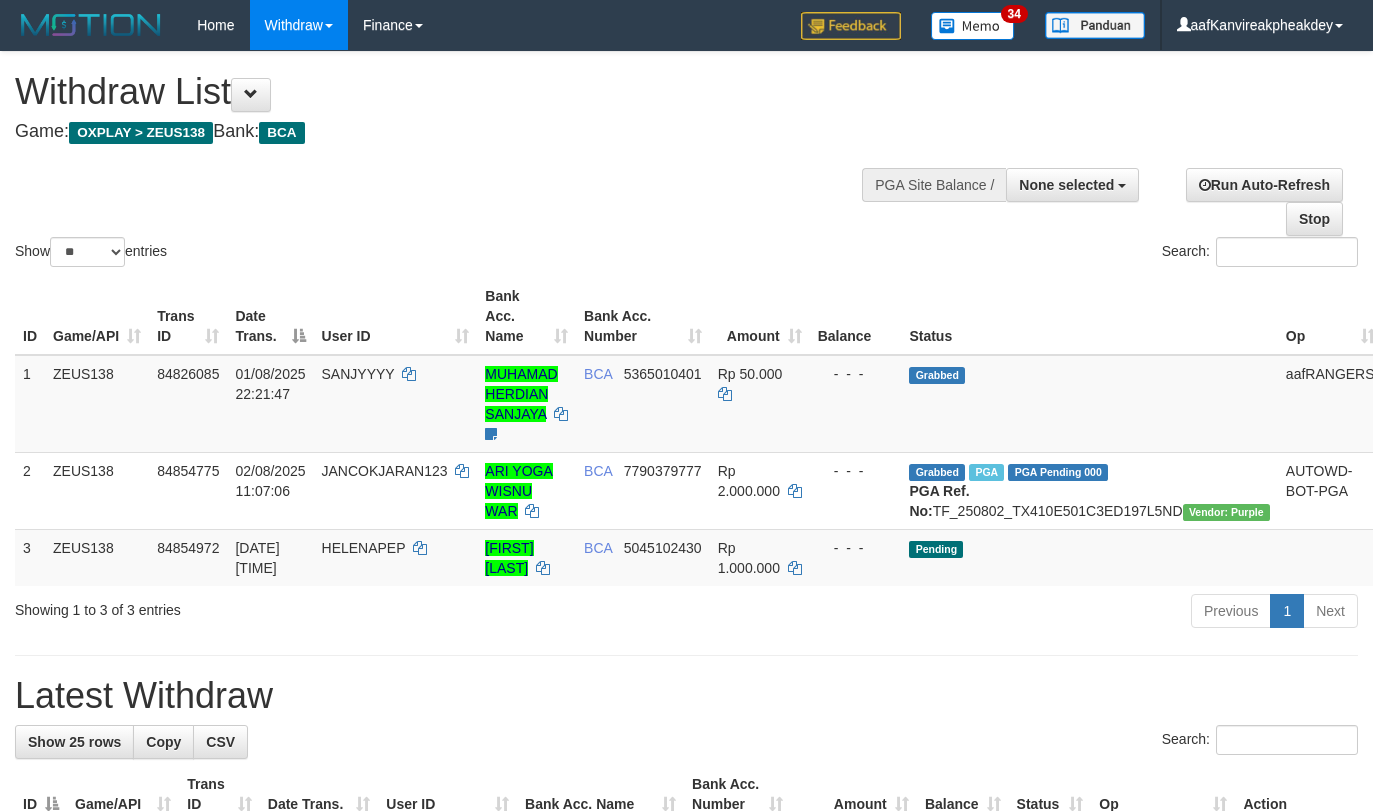 select 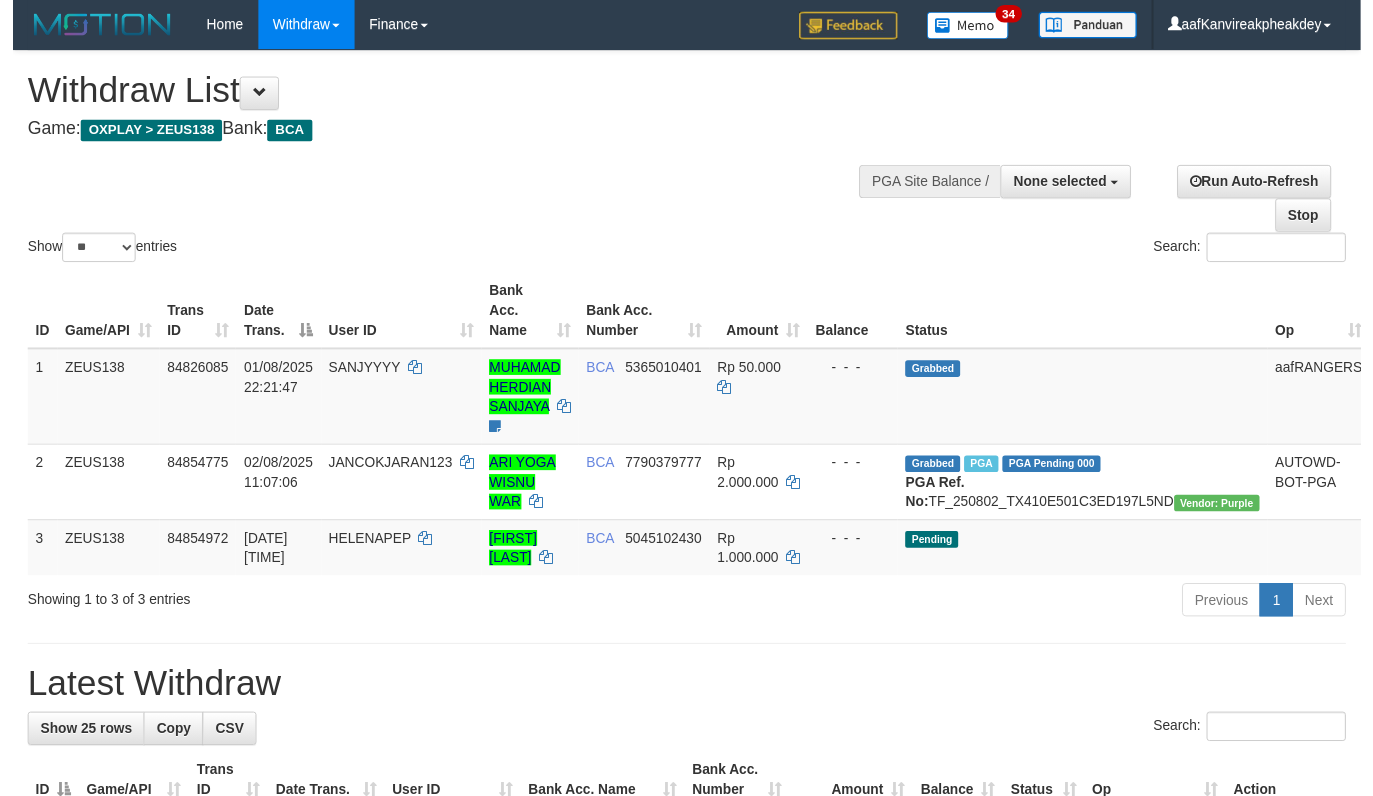 scroll, scrollTop: 0, scrollLeft: 0, axis: both 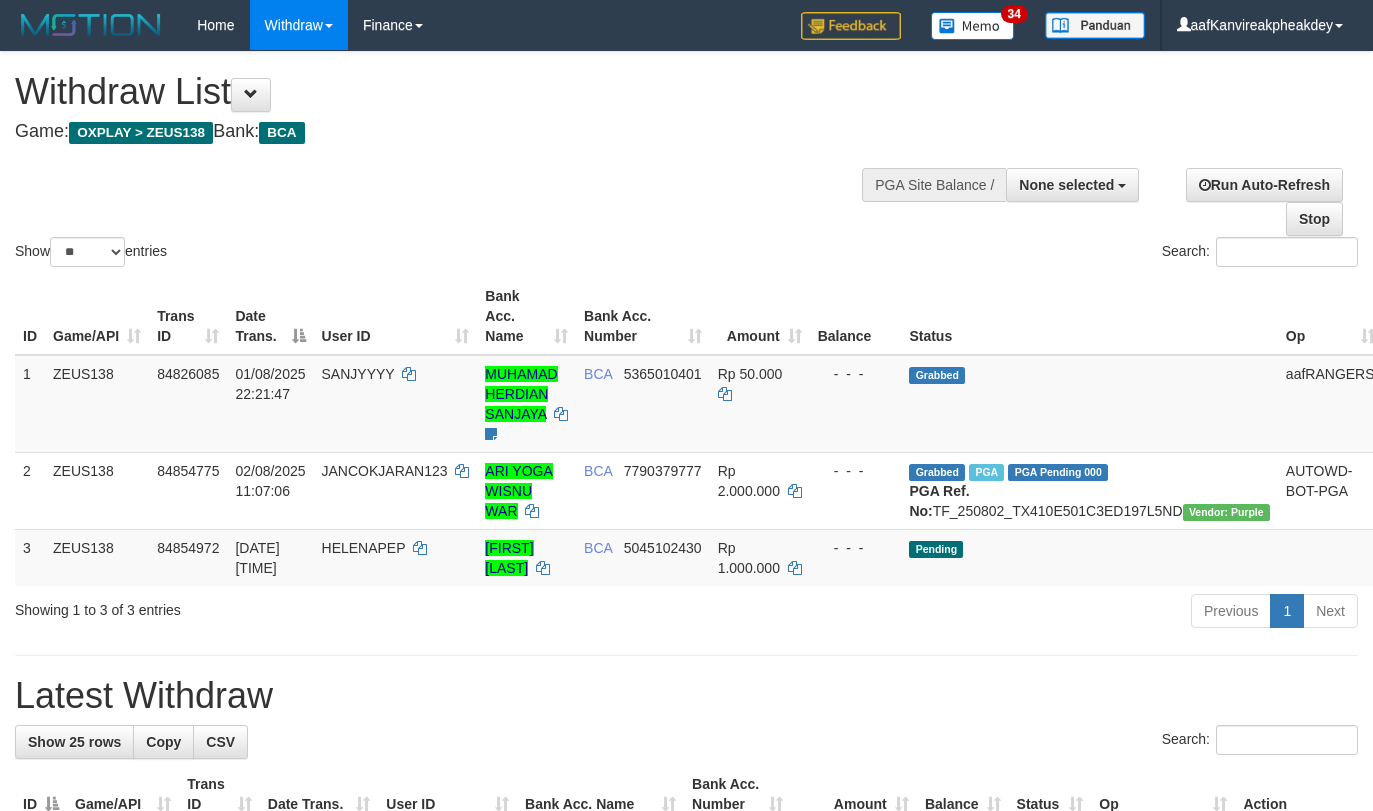 select 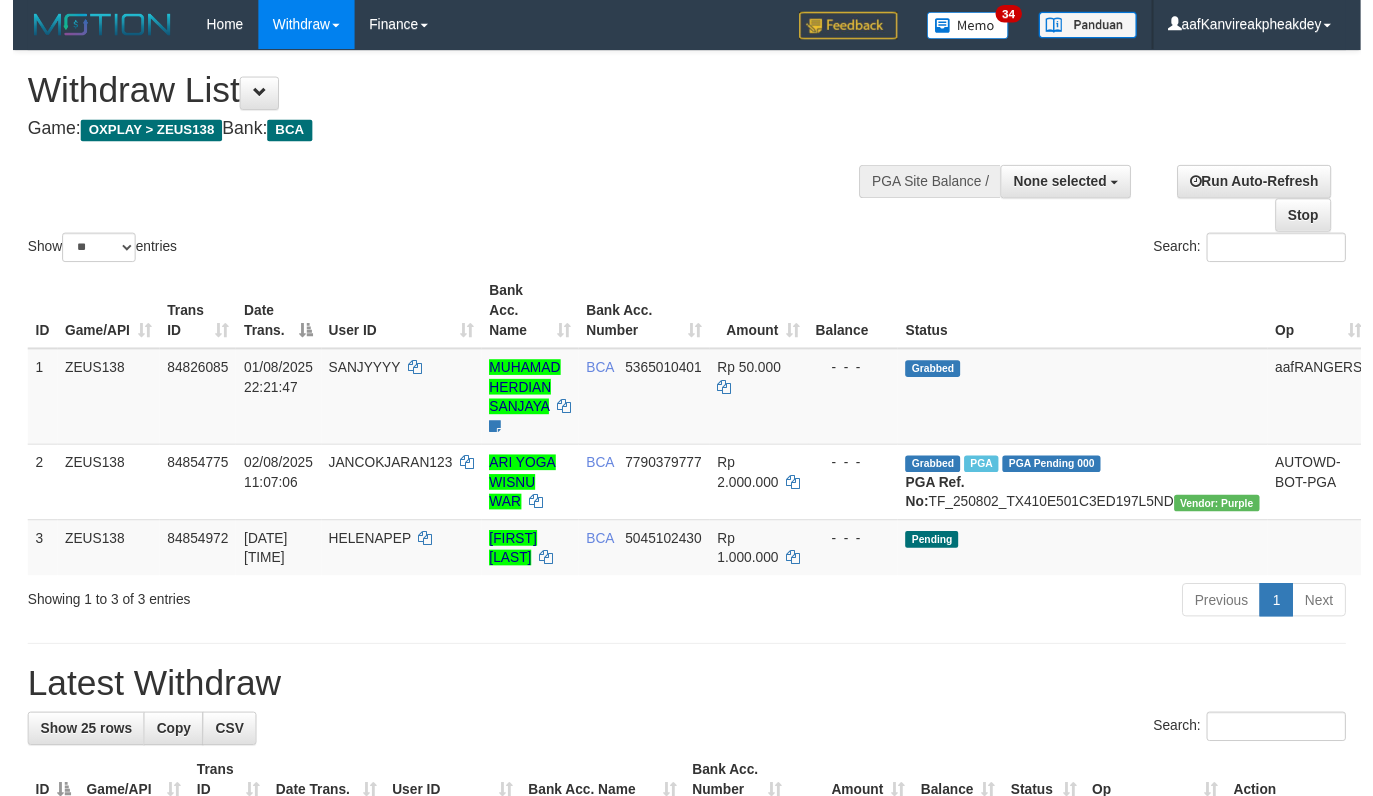 scroll, scrollTop: 0, scrollLeft: 0, axis: both 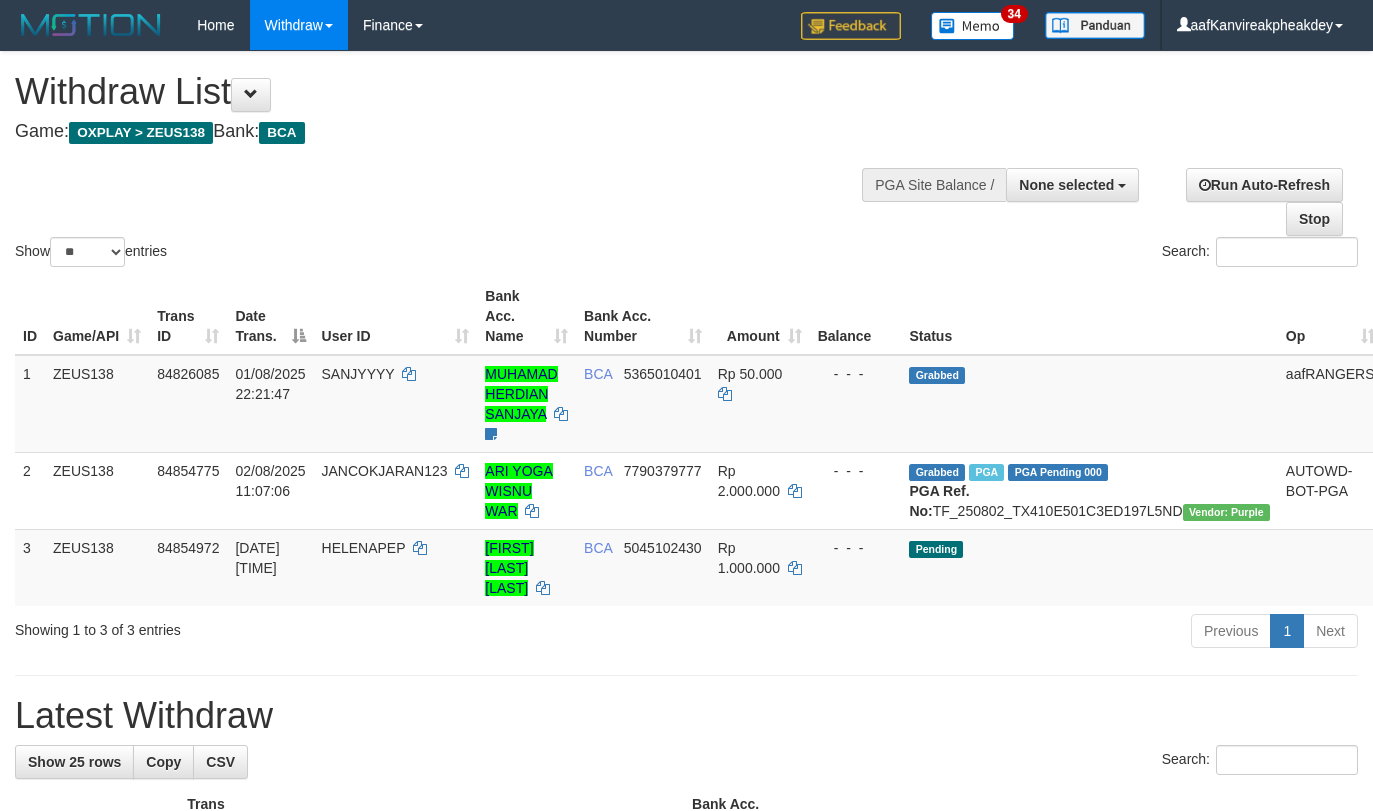 select 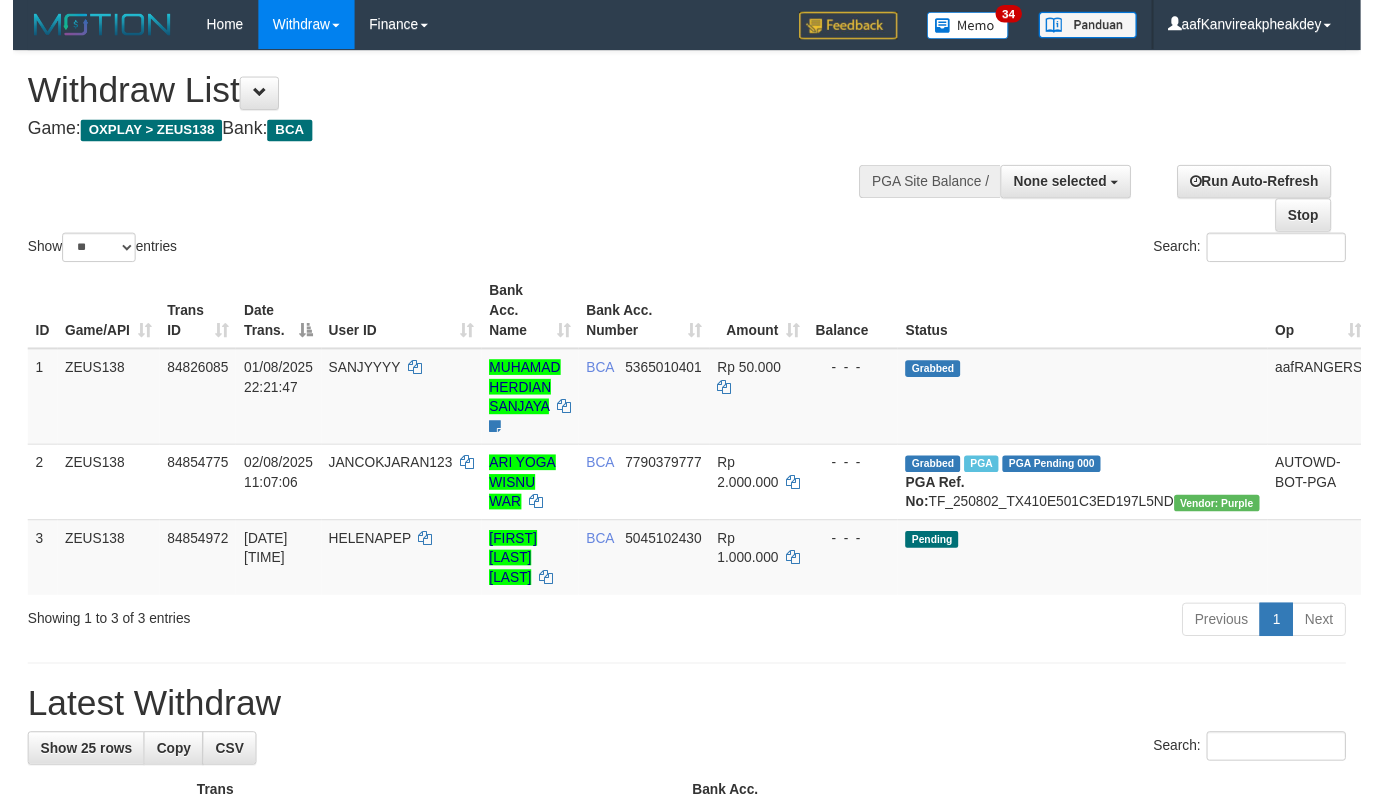 scroll, scrollTop: 0, scrollLeft: 0, axis: both 